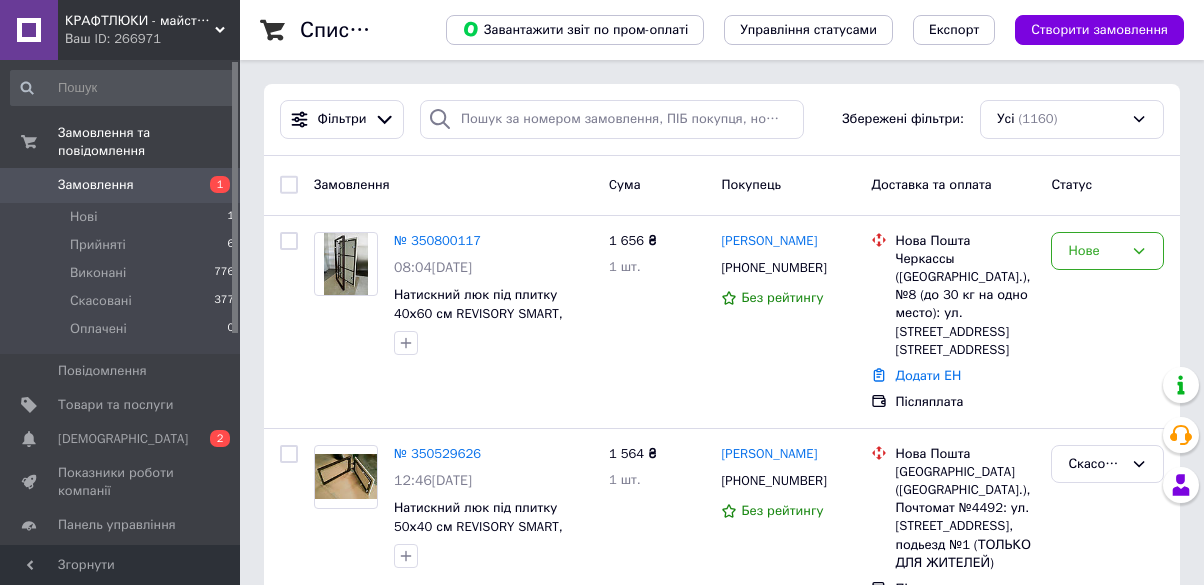 scroll, scrollTop: 0, scrollLeft: 0, axis: both 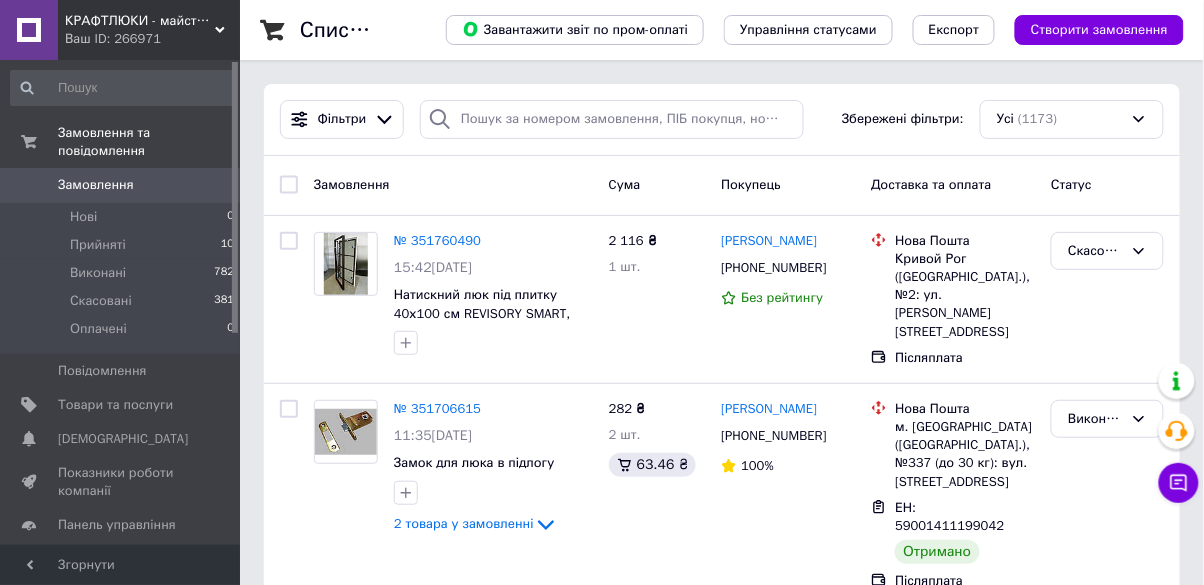 click on "Прийняті" at bounding box center [98, 245] 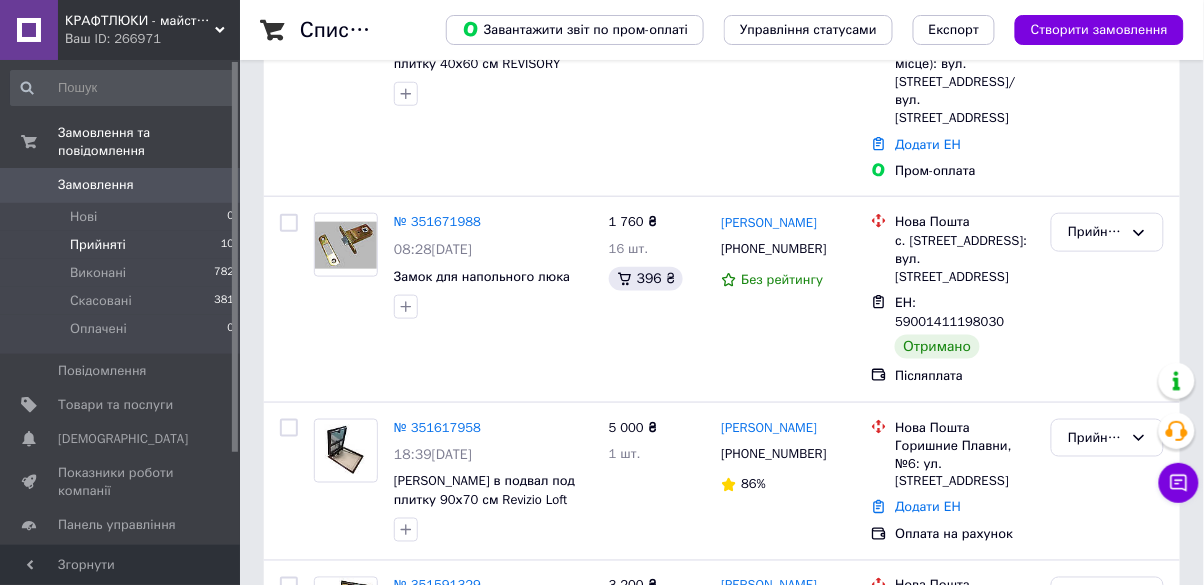 scroll, scrollTop: 382, scrollLeft: 0, axis: vertical 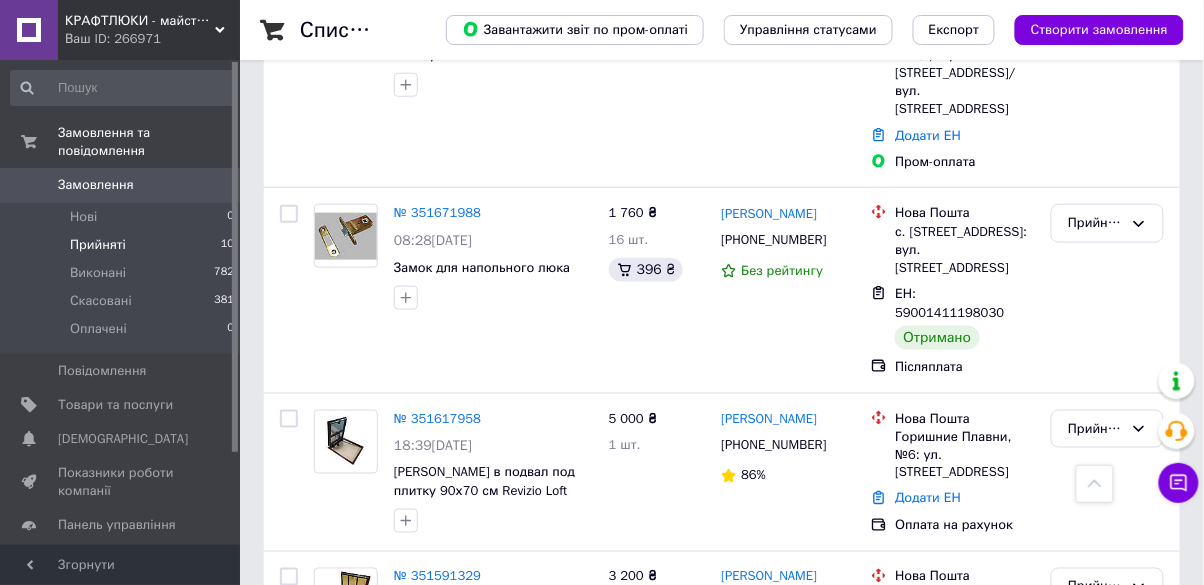 click on "Скасовані" at bounding box center (101, 301) 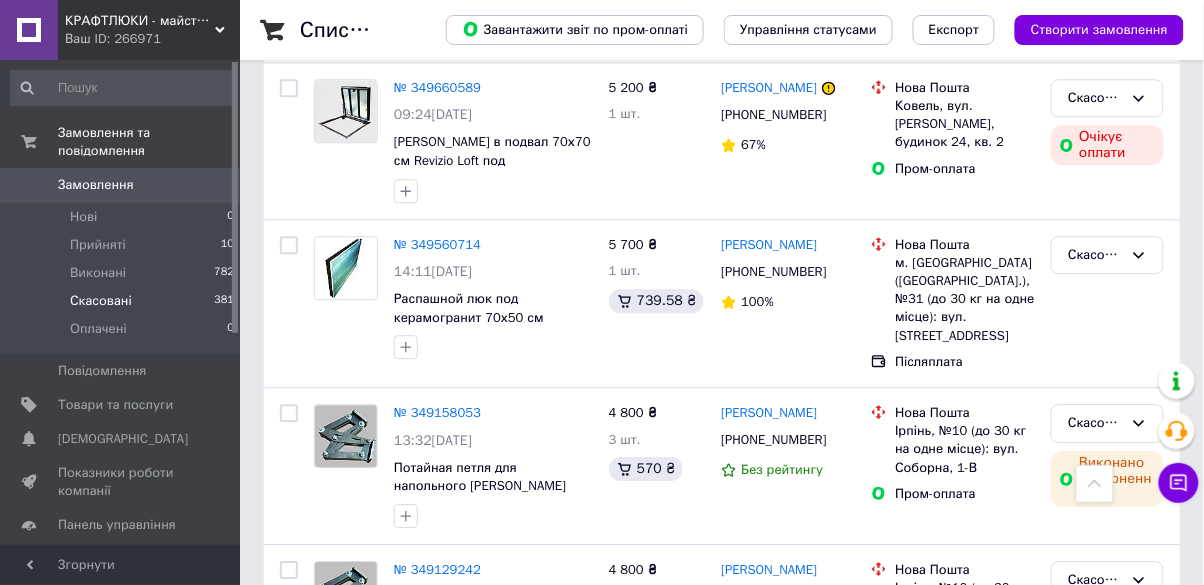 scroll, scrollTop: 1078, scrollLeft: 0, axis: vertical 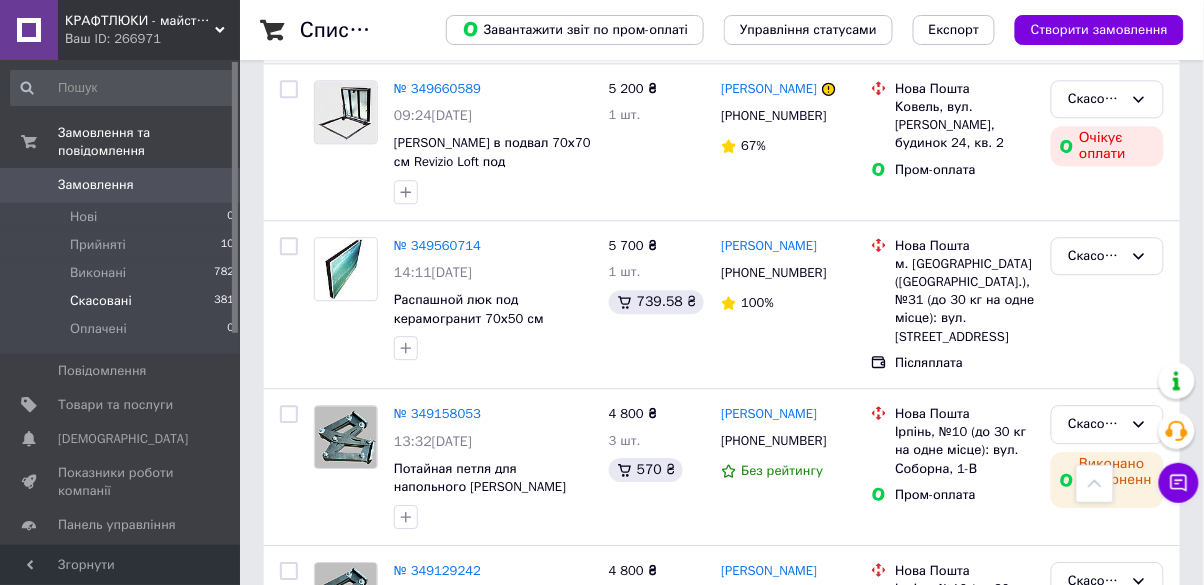 click on "Виконані" at bounding box center [98, 273] 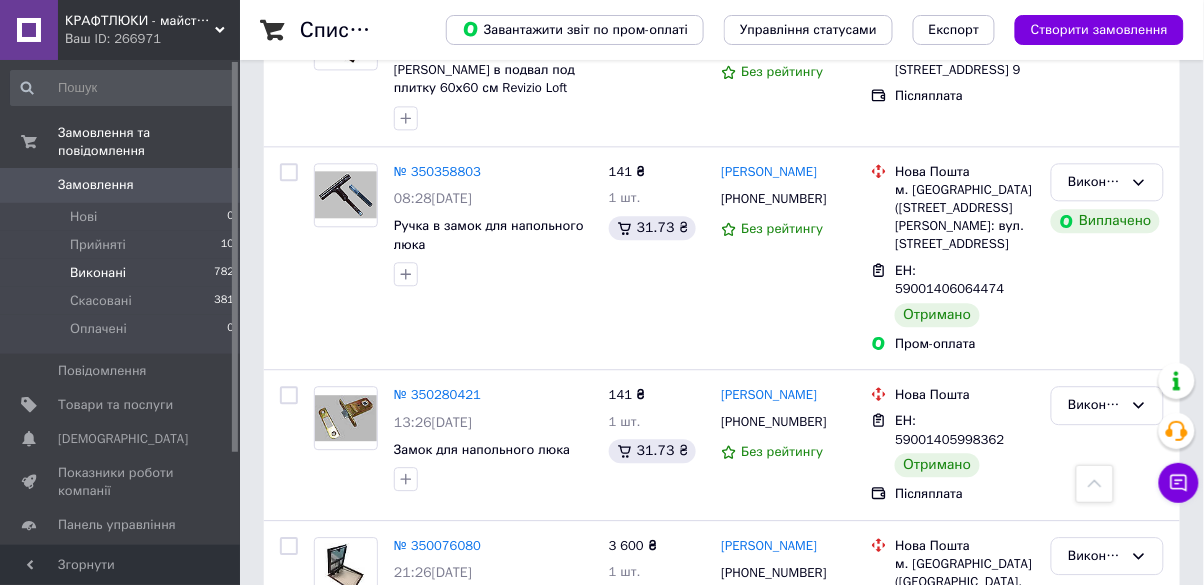 scroll, scrollTop: 0, scrollLeft: 0, axis: both 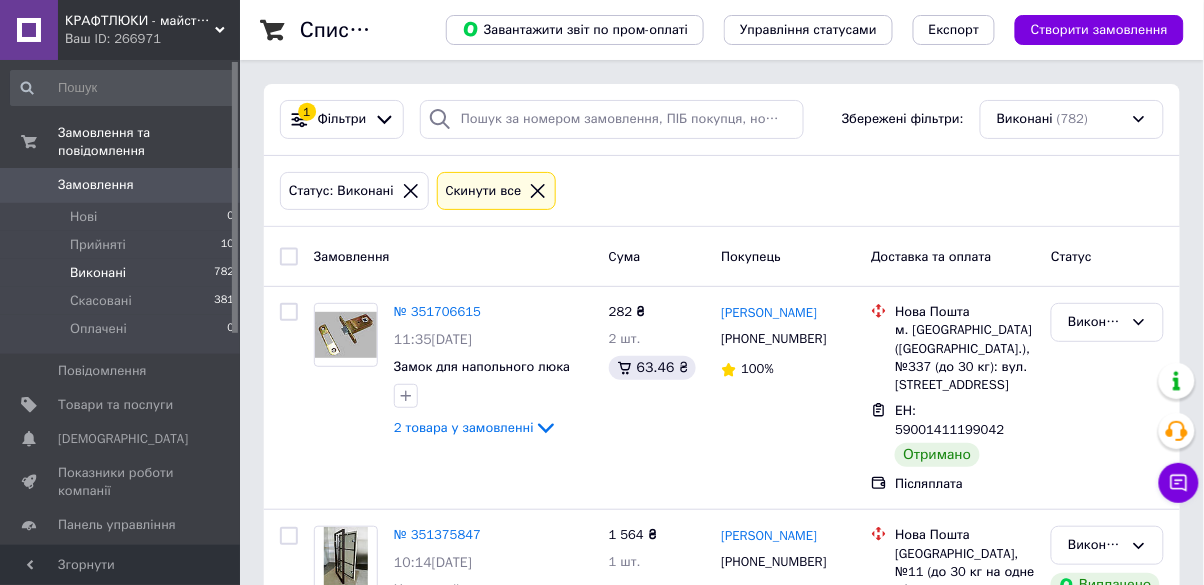 click on "Прийняті" at bounding box center (98, 245) 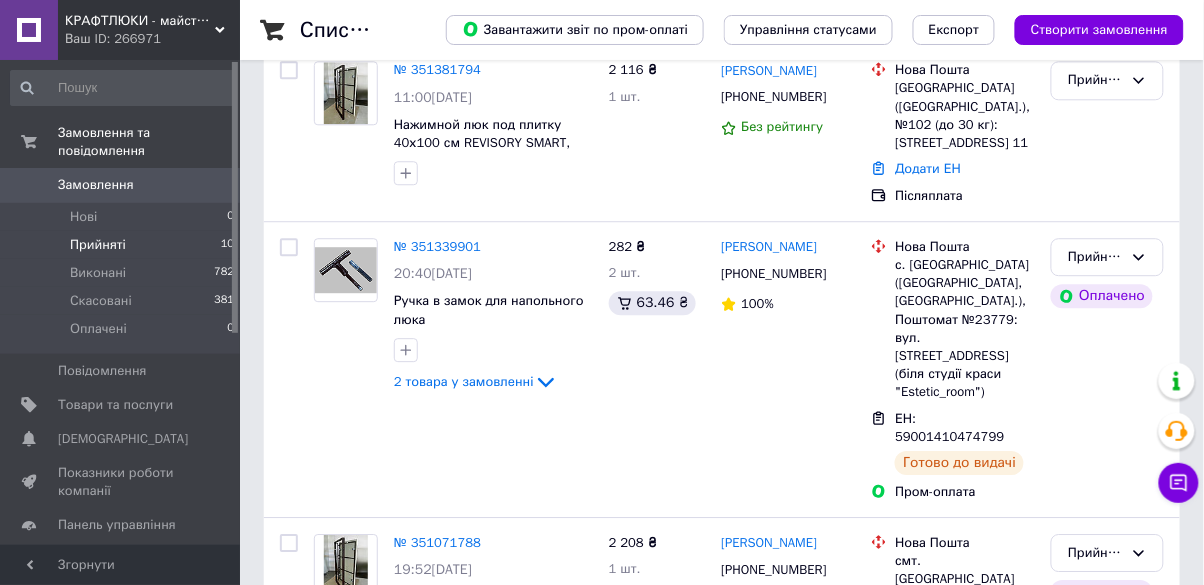 scroll, scrollTop: 1615, scrollLeft: 0, axis: vertical 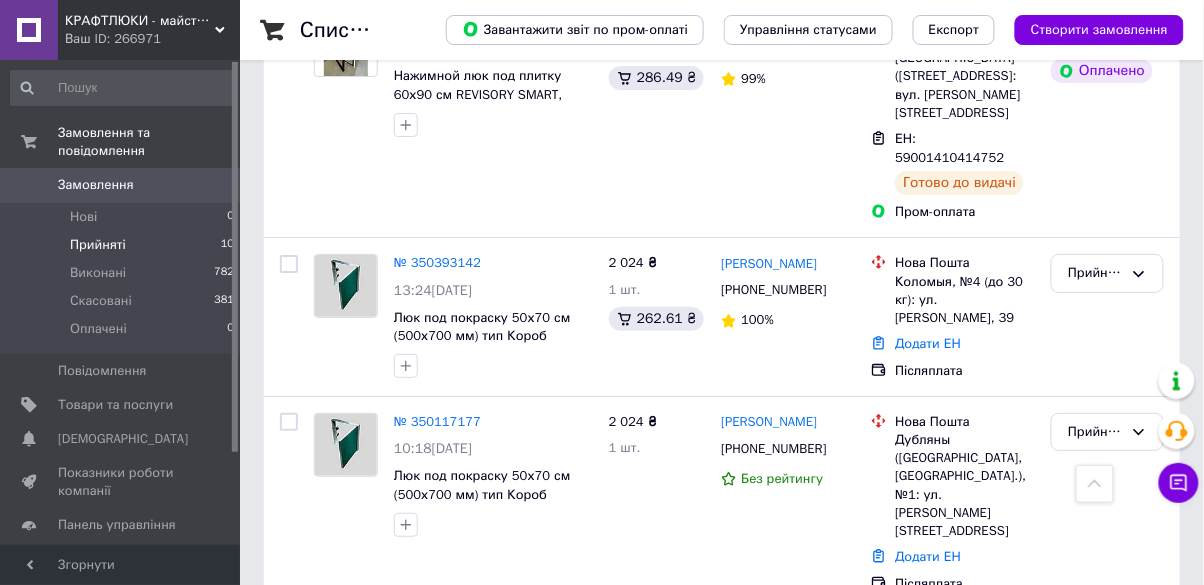 click on "№ 349658464" at bounding box center [437, 634] 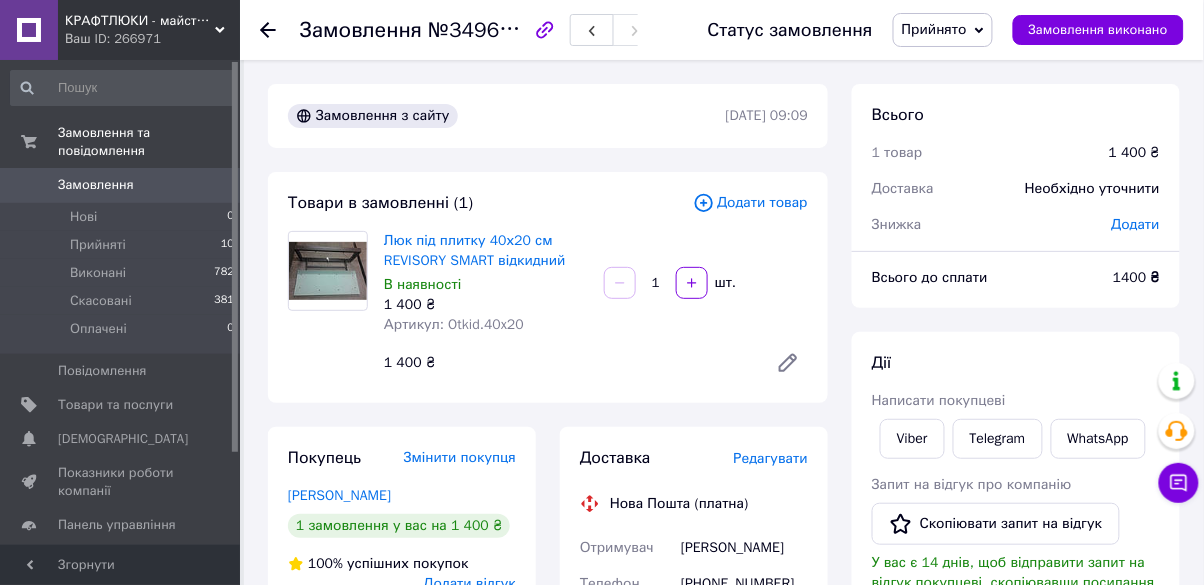 click on "Скопіювати запит на відгук" at bounding box center (996, 524) 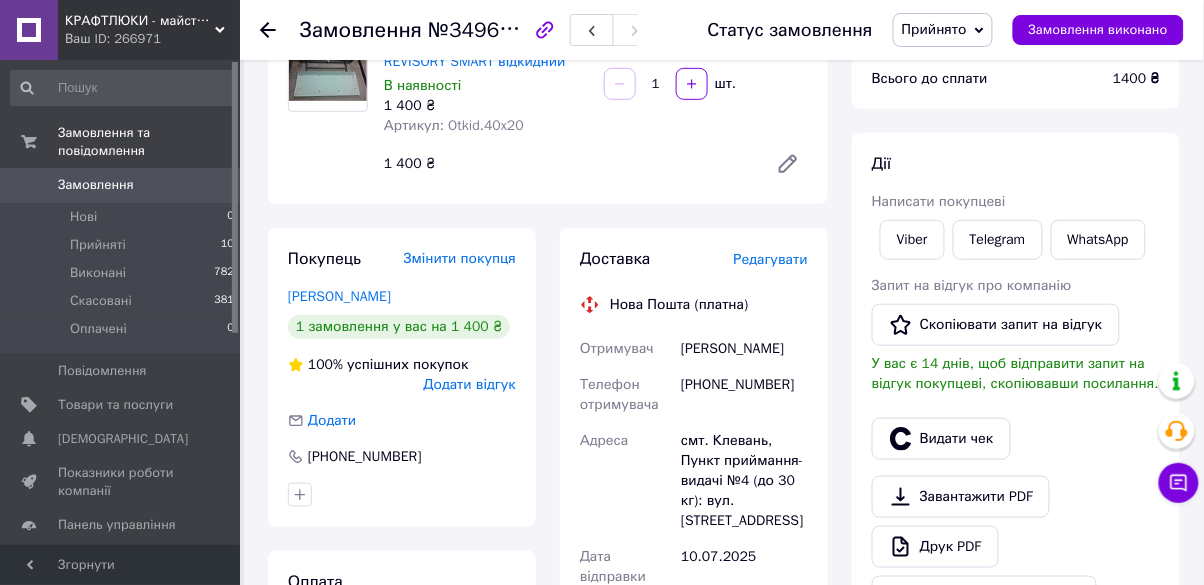 scroll, scrollTop: 200, scrollLeft: 0, axis: vertical 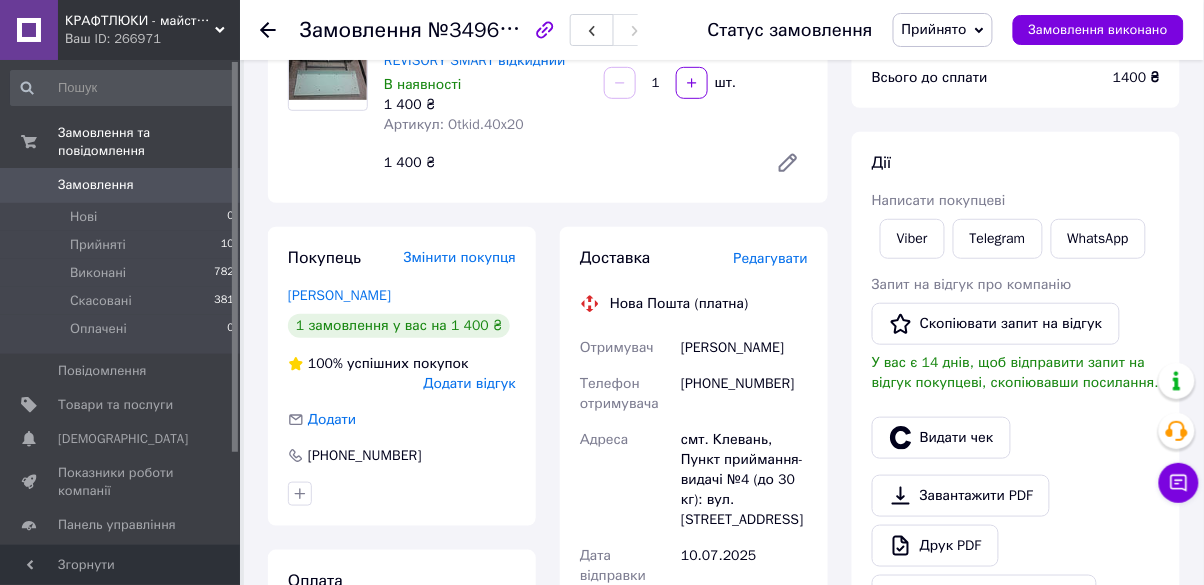 click on "Скопіювати запит на відгук" at bounding box center [996, 324] 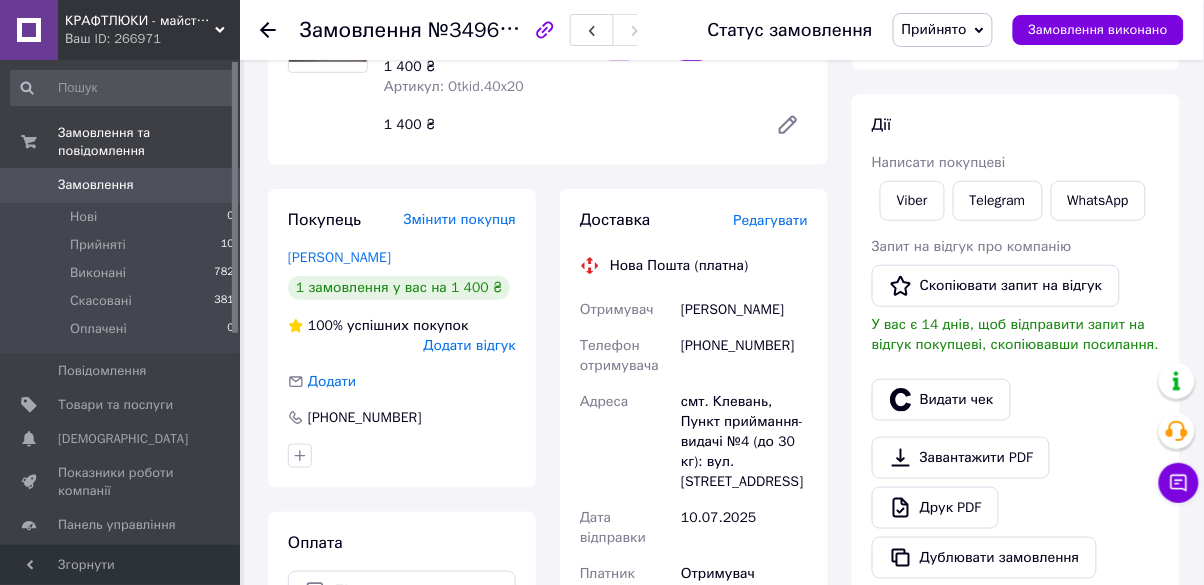 scroll, scrollTop: 296, scrollLeft: 0, axis: vertical 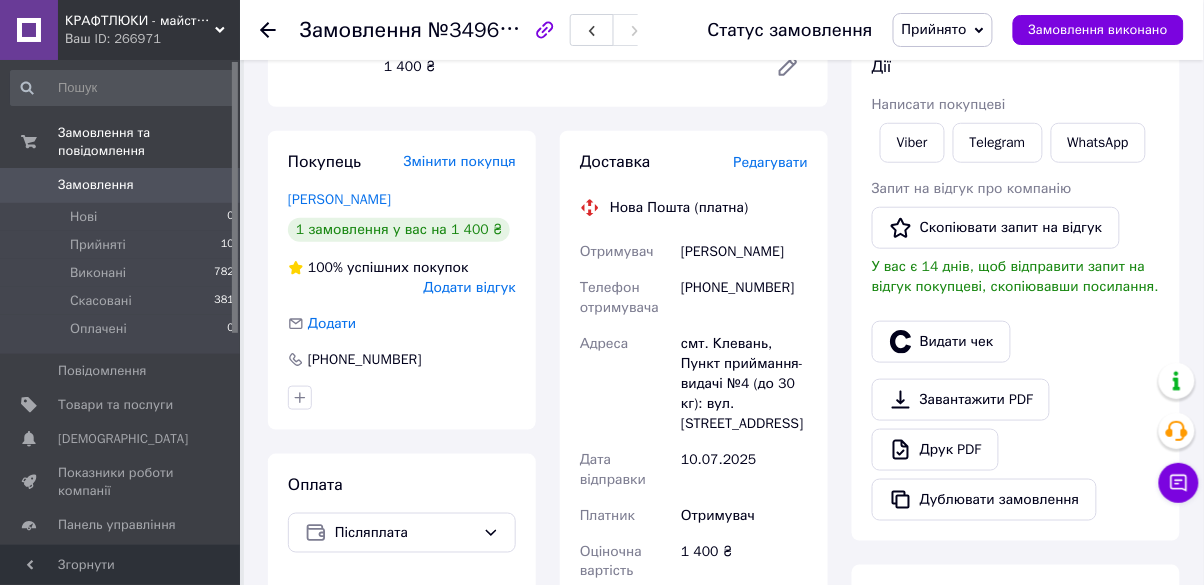 click on "Замовлення виконано" at bounding box center [1098, 30] 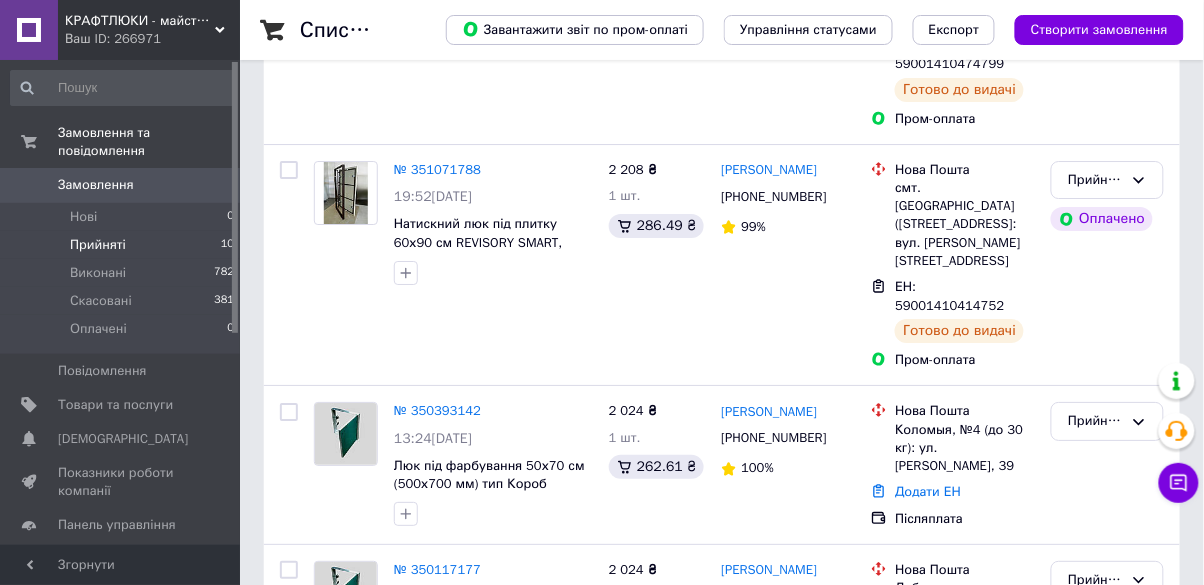 scroll, scrollTop: 1595, scrollLeft: 0, axis: vertical 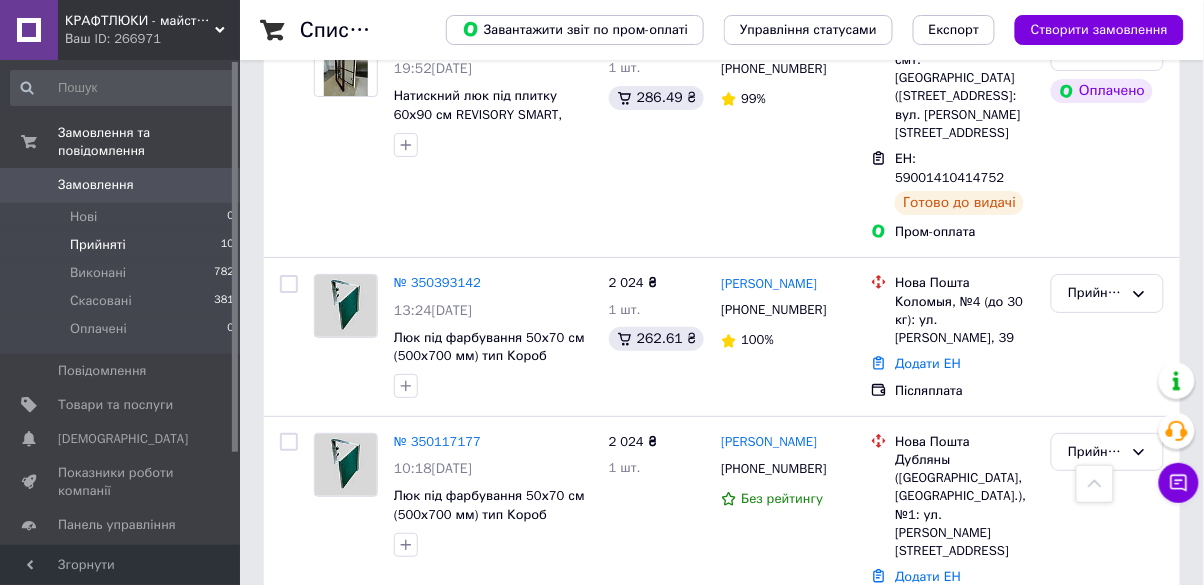 click on "№ 350117177 10:18, 27.06.2025 Люк під фарбування 50х70 см (500х700 мм) тип Короб 2 024 ₴ 1 шт. Ярослав Карбовник +380634282146 Без рейтингу Нова Пошта Дубляны (Львовская обл., Львовский р-н.), №1: ул. Львовская, 17а Додати ЕН Післяплата Прийнято" at bounding box center (722, 523) 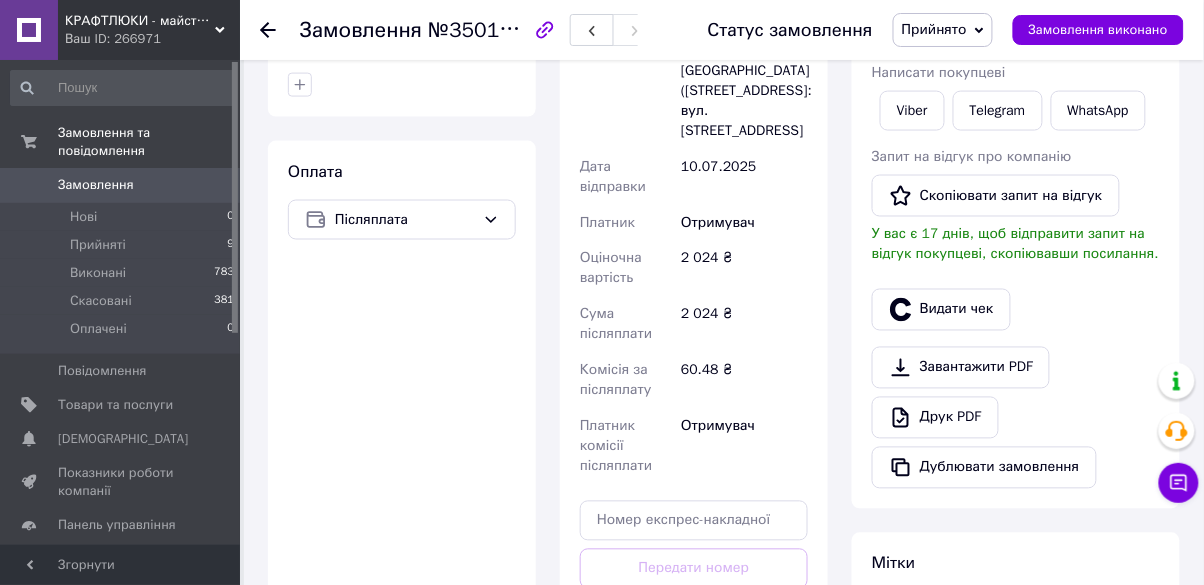 scroll, scrollTop: 604, scrollLeft: 0, axis: vertical 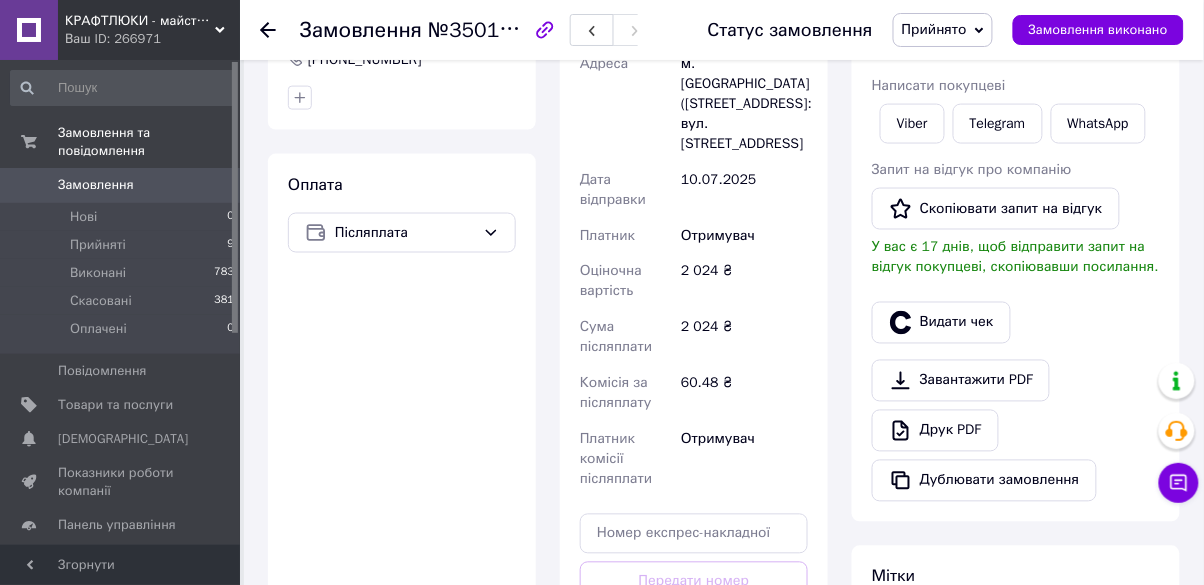 click on "Скопіювати запит на відгук" at bounding box center [996, 209] 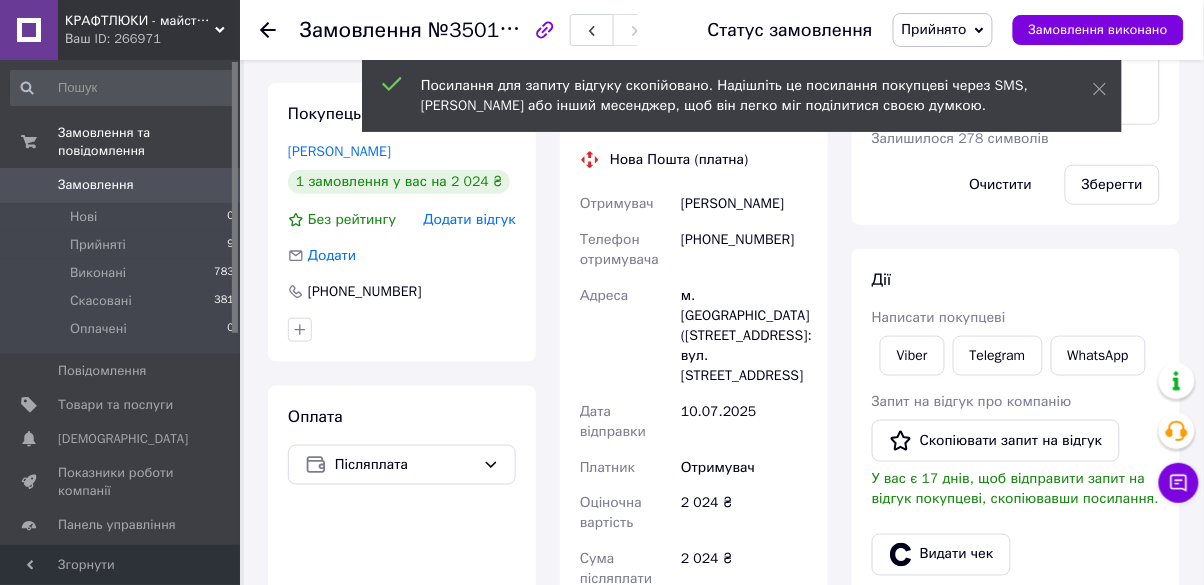scroll, scrollTop: 371, scrollLeft: 0, axis: vertical 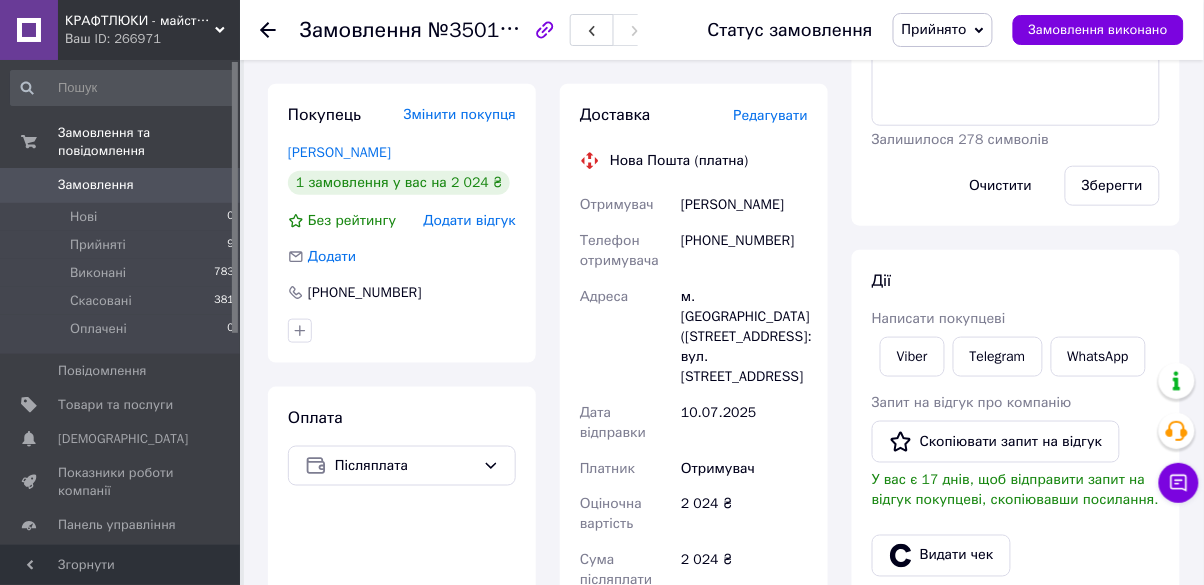 click on "Замовлення виконано" at bounding box center [1098, 30] 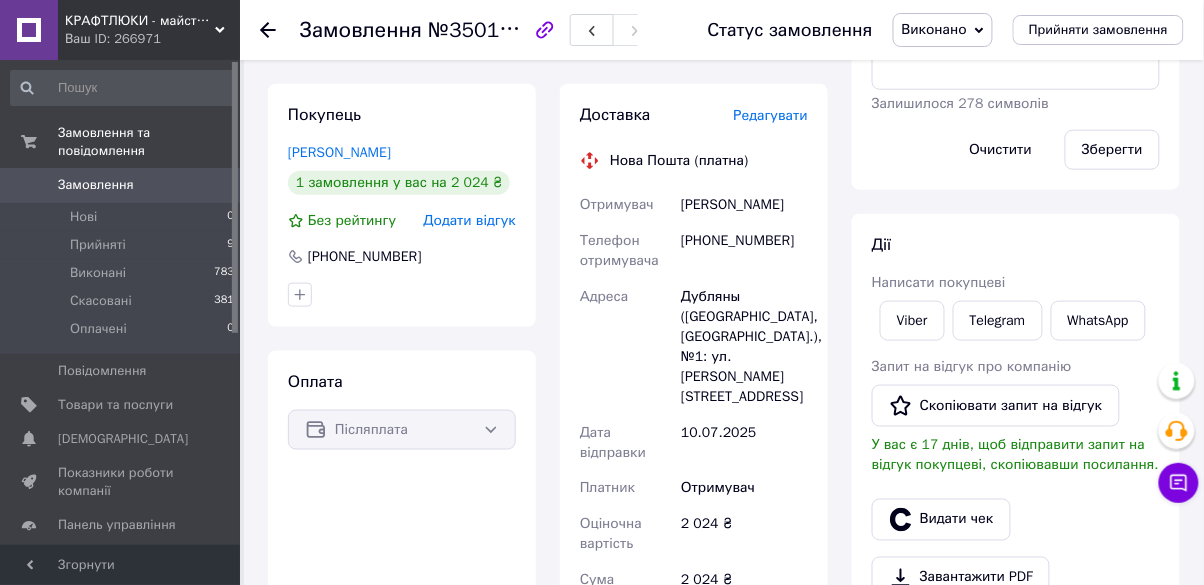click 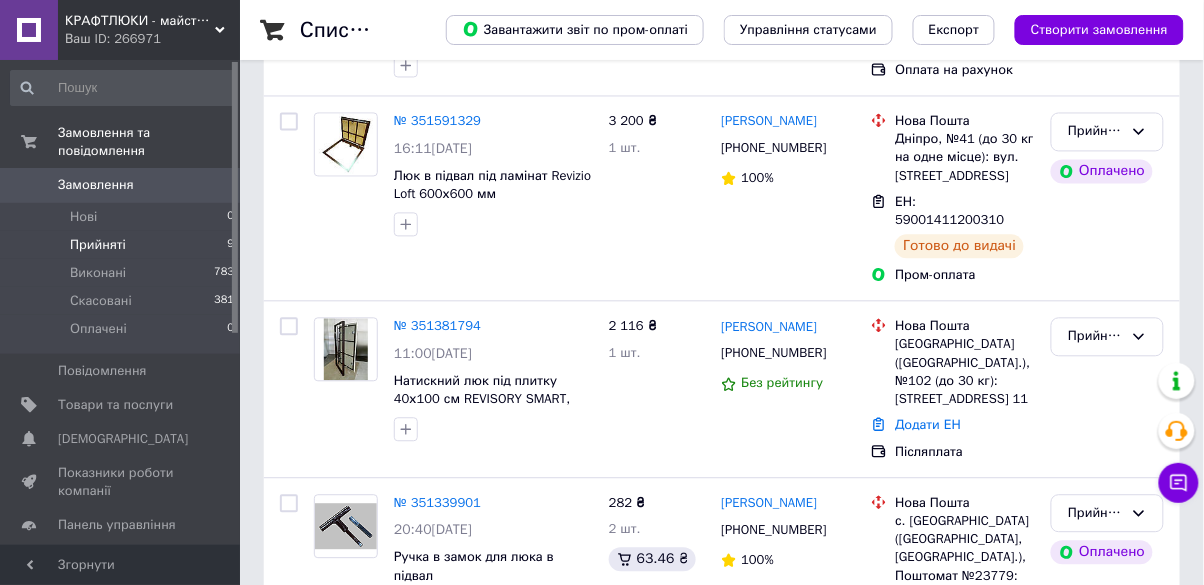 scroll, scrollTop: 1418, scrollLeft: 0, axis: vertical 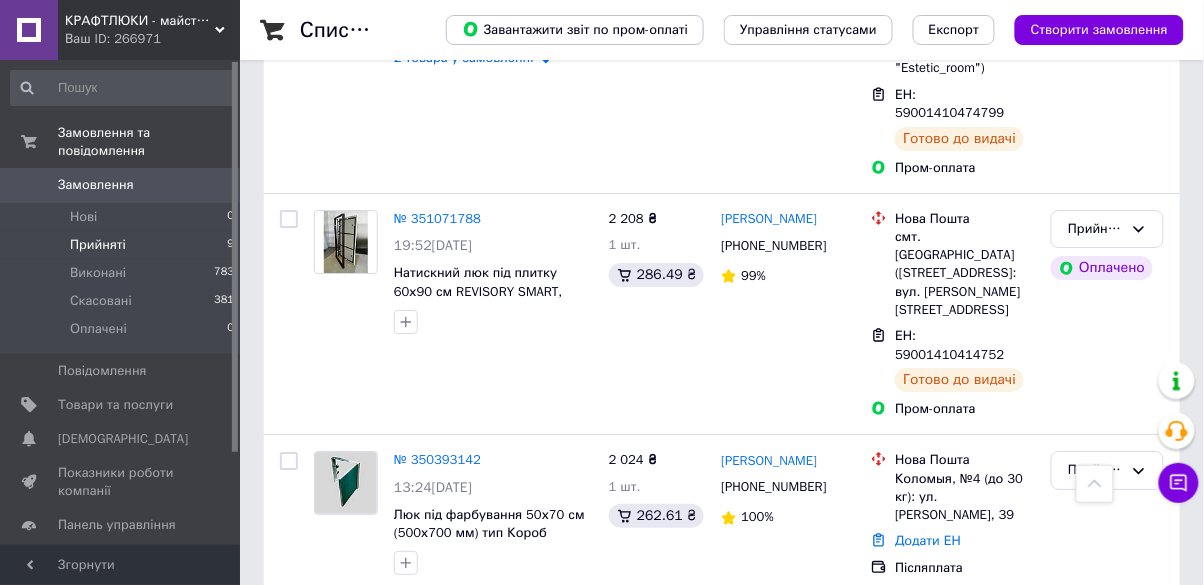 click on "№ 350393142" at bounding box center (437, 459) 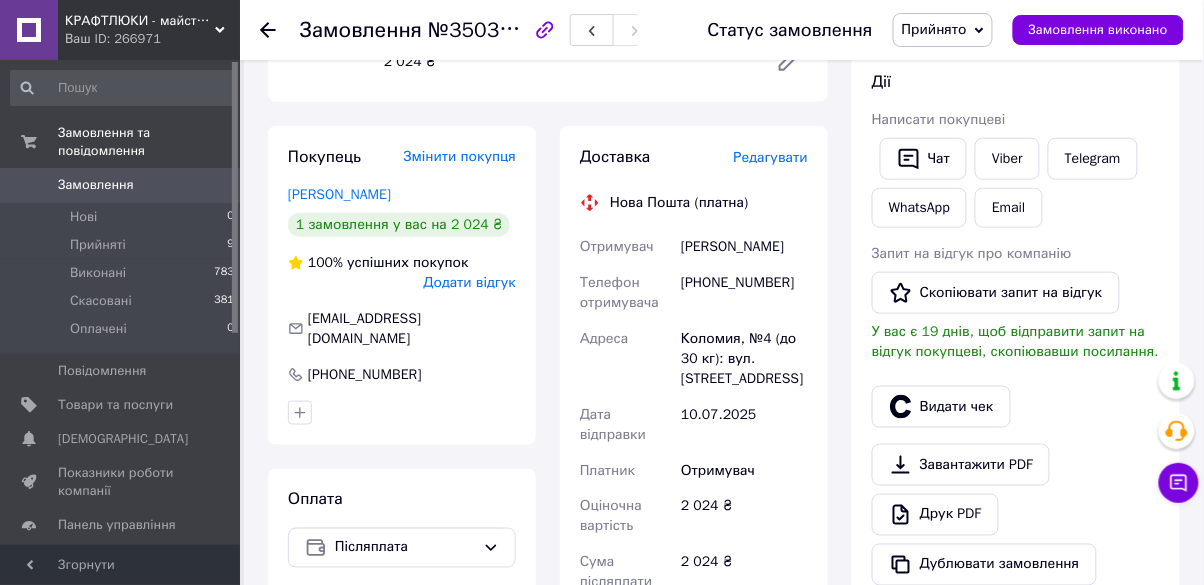 scroll, scrollTop: 348, scrollLeft: 0, axis: vertical 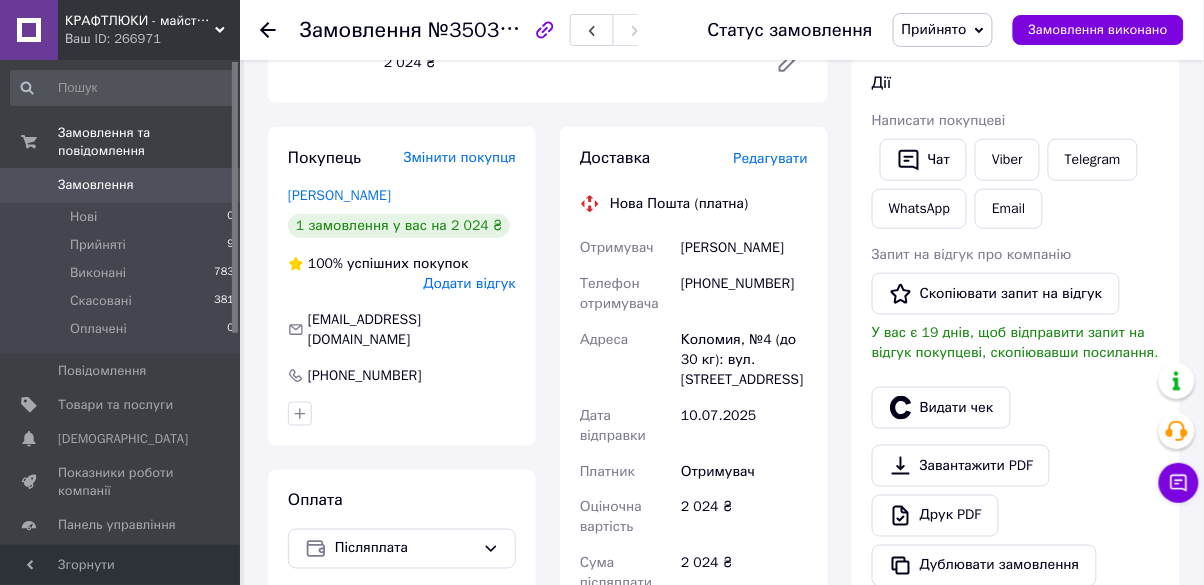click on "Скопіювати запит на відгук" at bounding box center (996, 294) 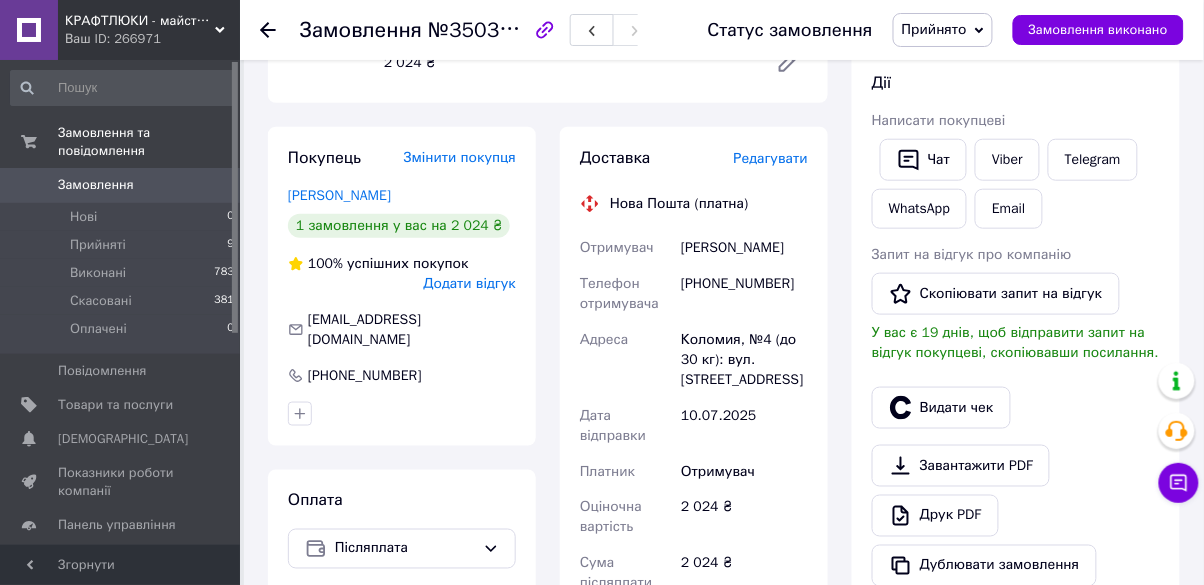 click on "Скопіювати запит на відгук" at bounding box center (996, 294) 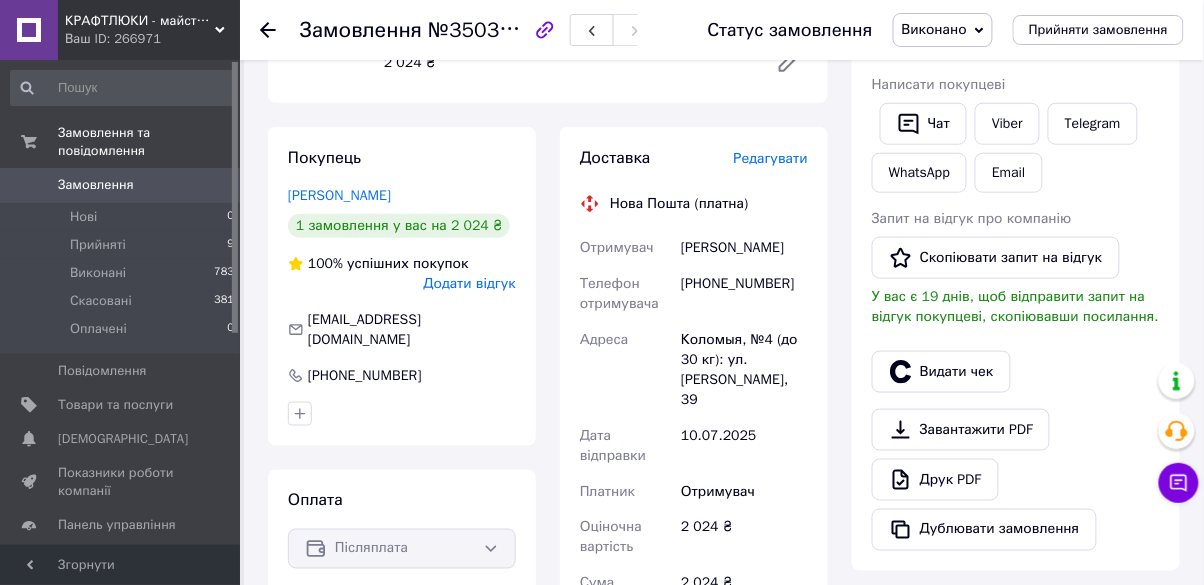 click 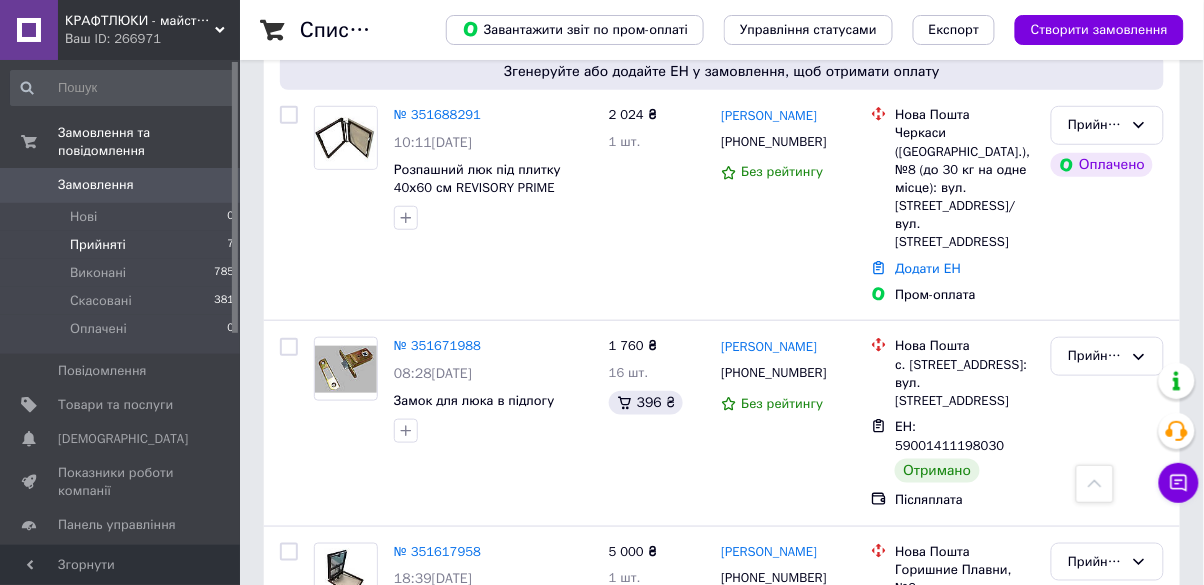 scroll, scrollTop: 246, scrollLeft: 0, axis: vertical 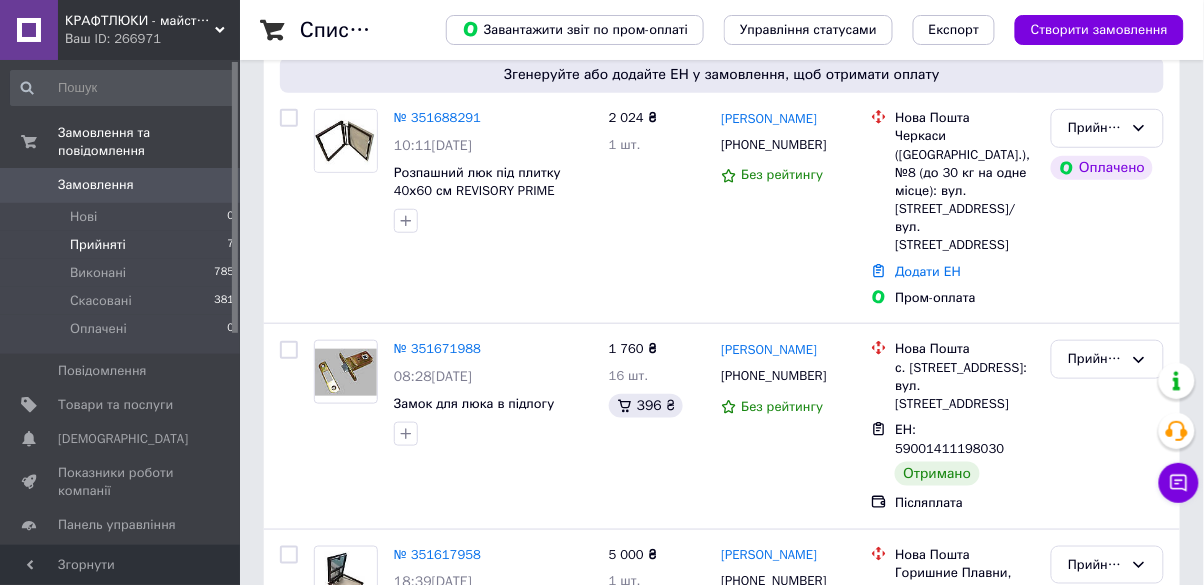 click on "№ 351671988" at bounding box center (437, 348) 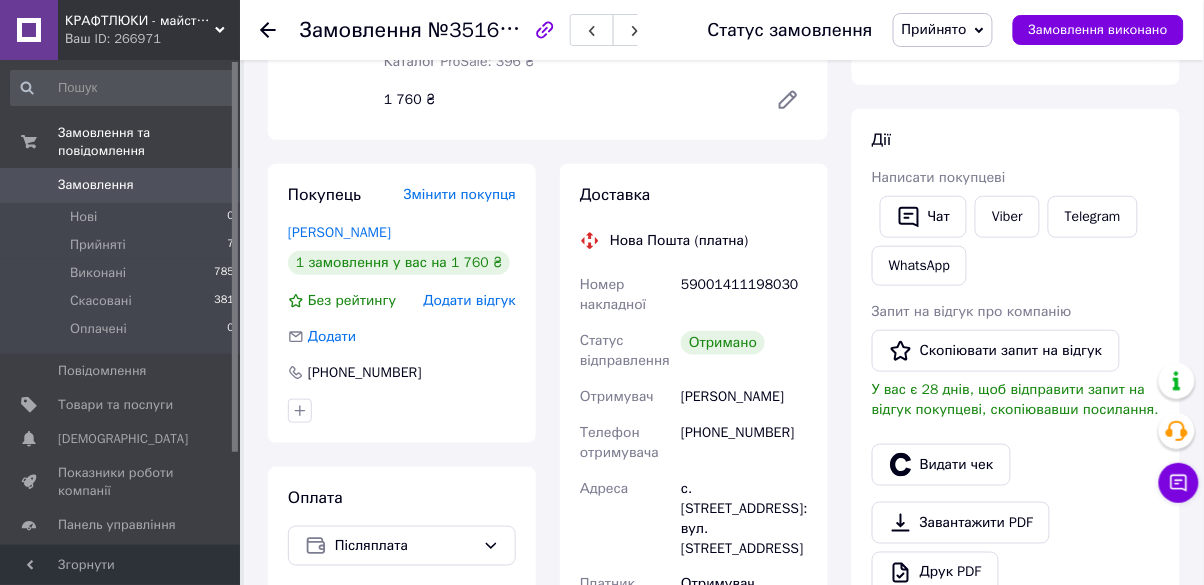 scroll, scrollTop: 296, scrollLeft: 0, axis: vertical 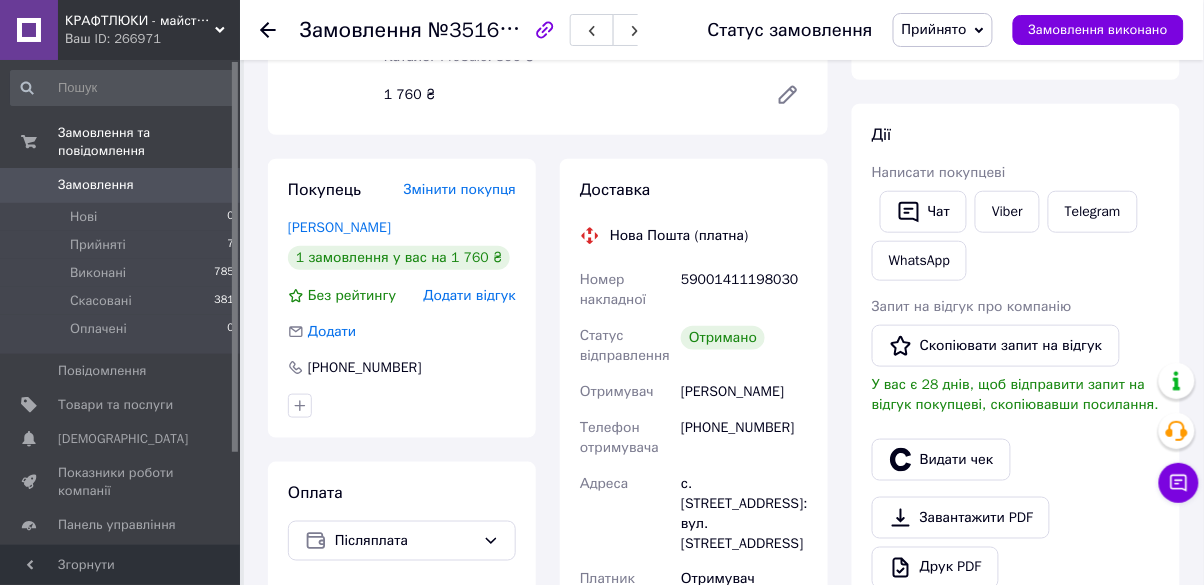 click on "Скопіювати запит на відгук" at bounding box center [996, 346] 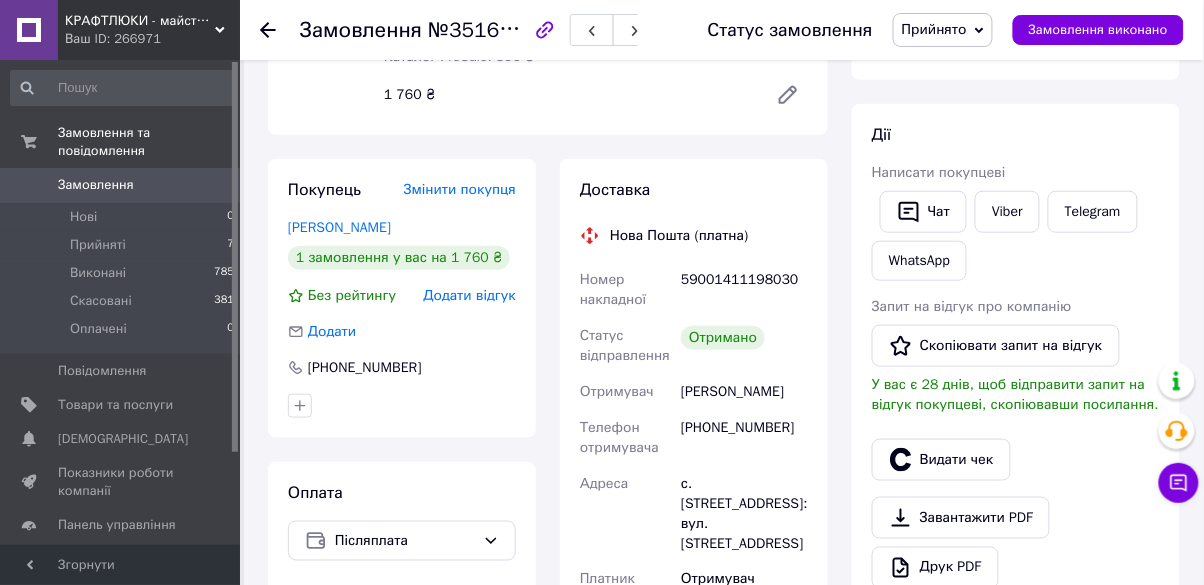 click on "Скопіювати запит на відгук" at bounding box center [996, 346] 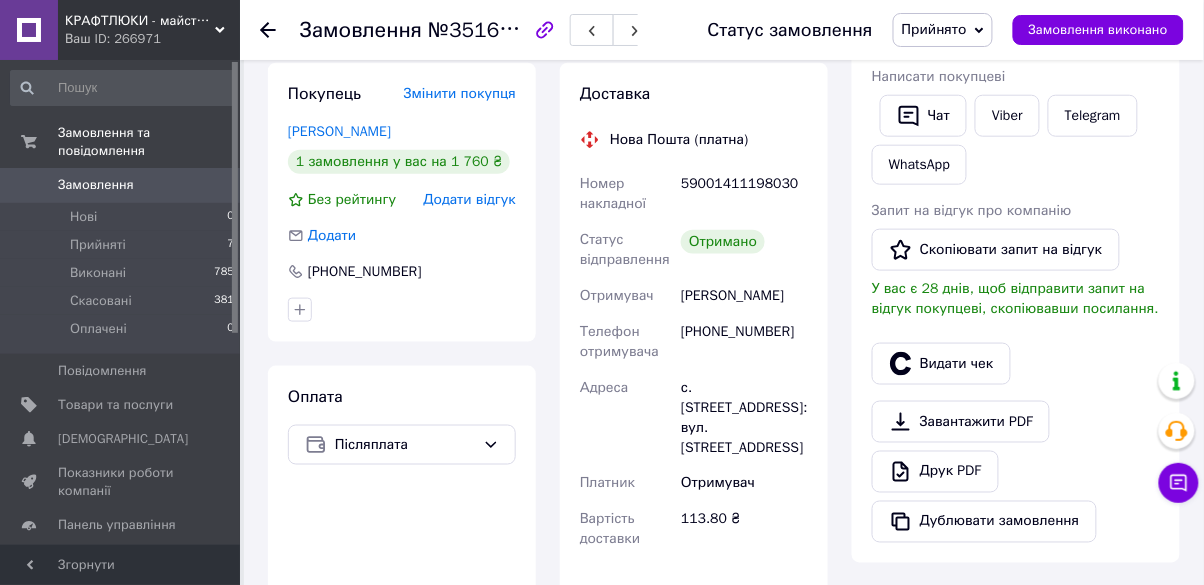 click on "Замовлення виконано" at bounding box center (1098, 30) 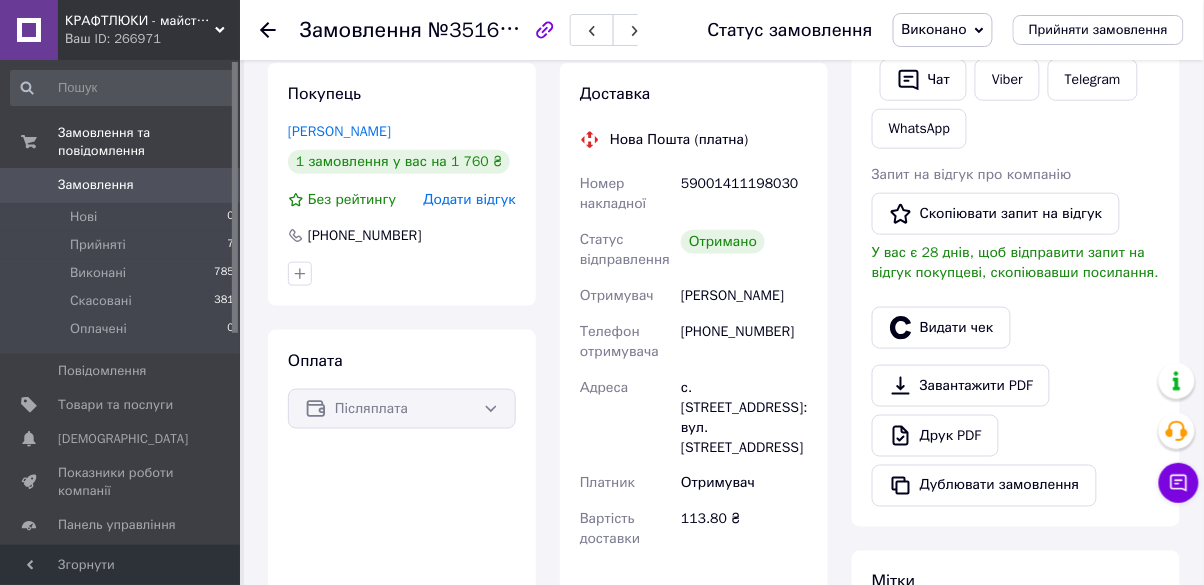 click 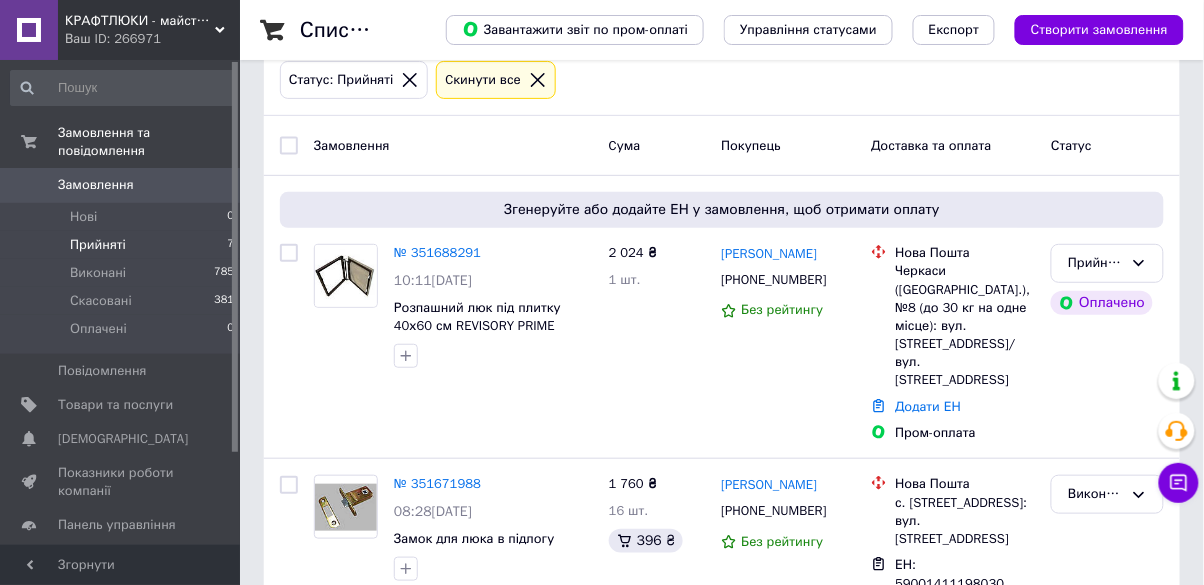 scroll, scrollTop: 0, scrollLeft: 0, axis: both 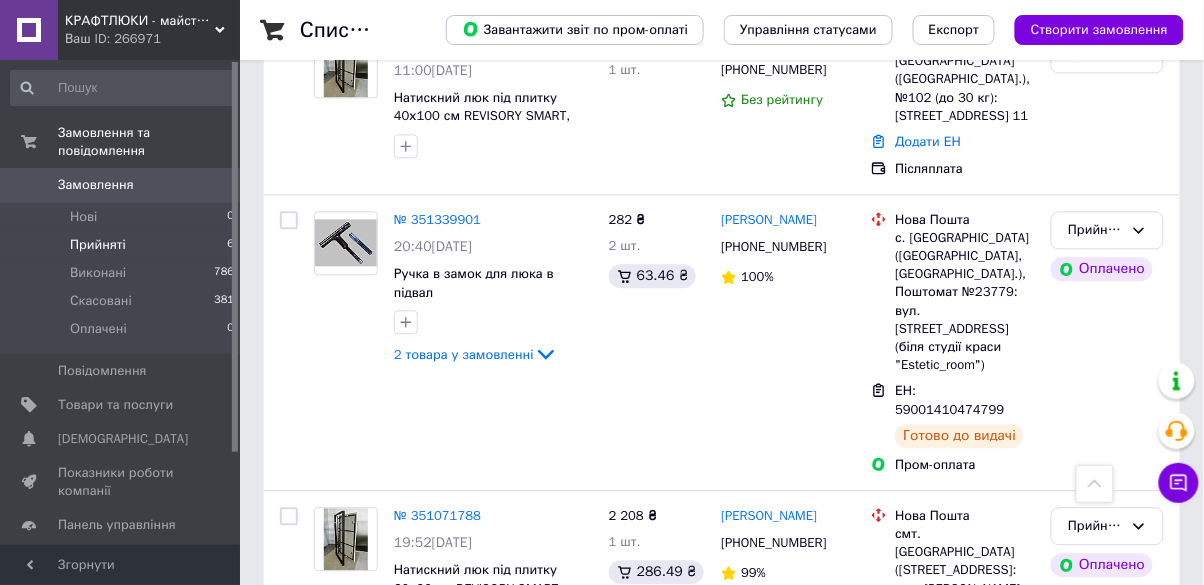 click on "№ 351071788" at bounding box center [437, 515] 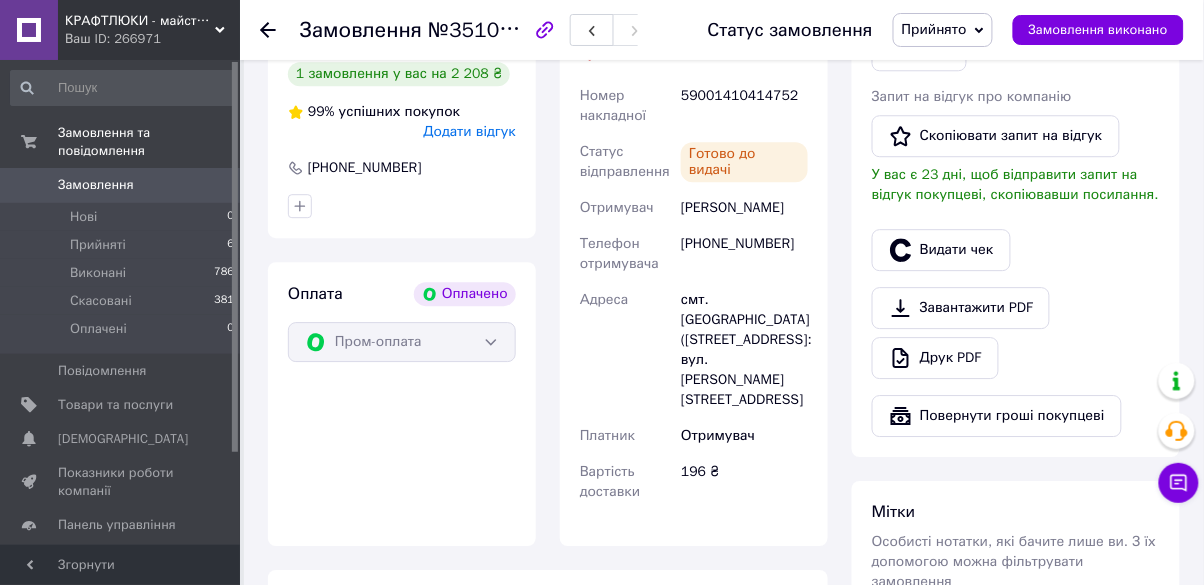 scroll, scrollTop: 1181, scrollLeft: 0, axis: vertical 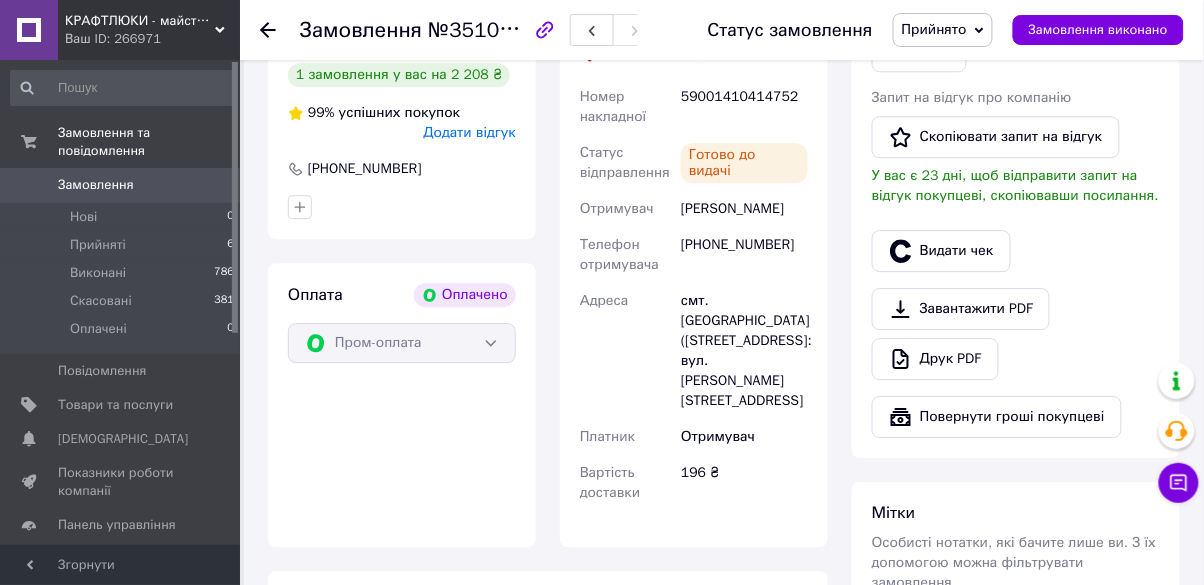click on "Скопіювати запит на відгук" at bounding box center [996, 137] 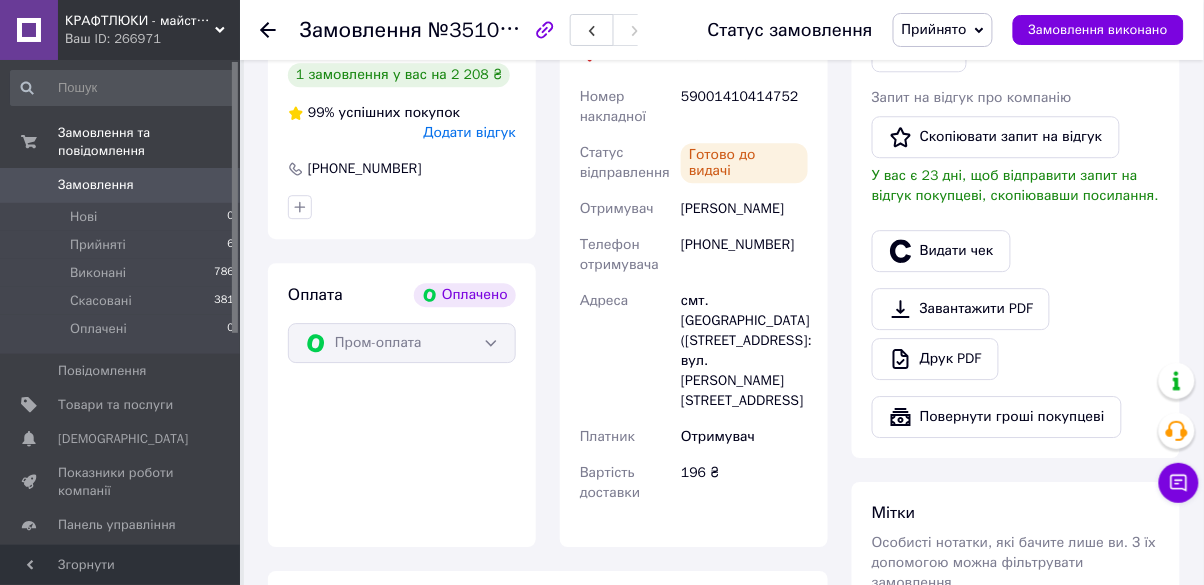 click 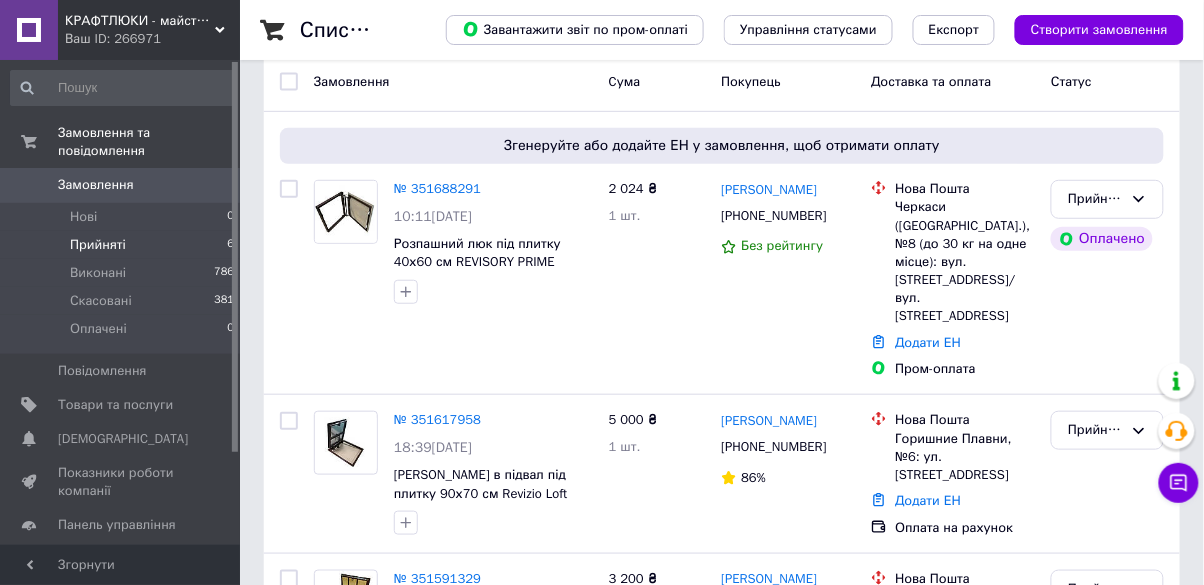 scroll, scrollTop: 173, scrollLeft: 0, axis: vertical 